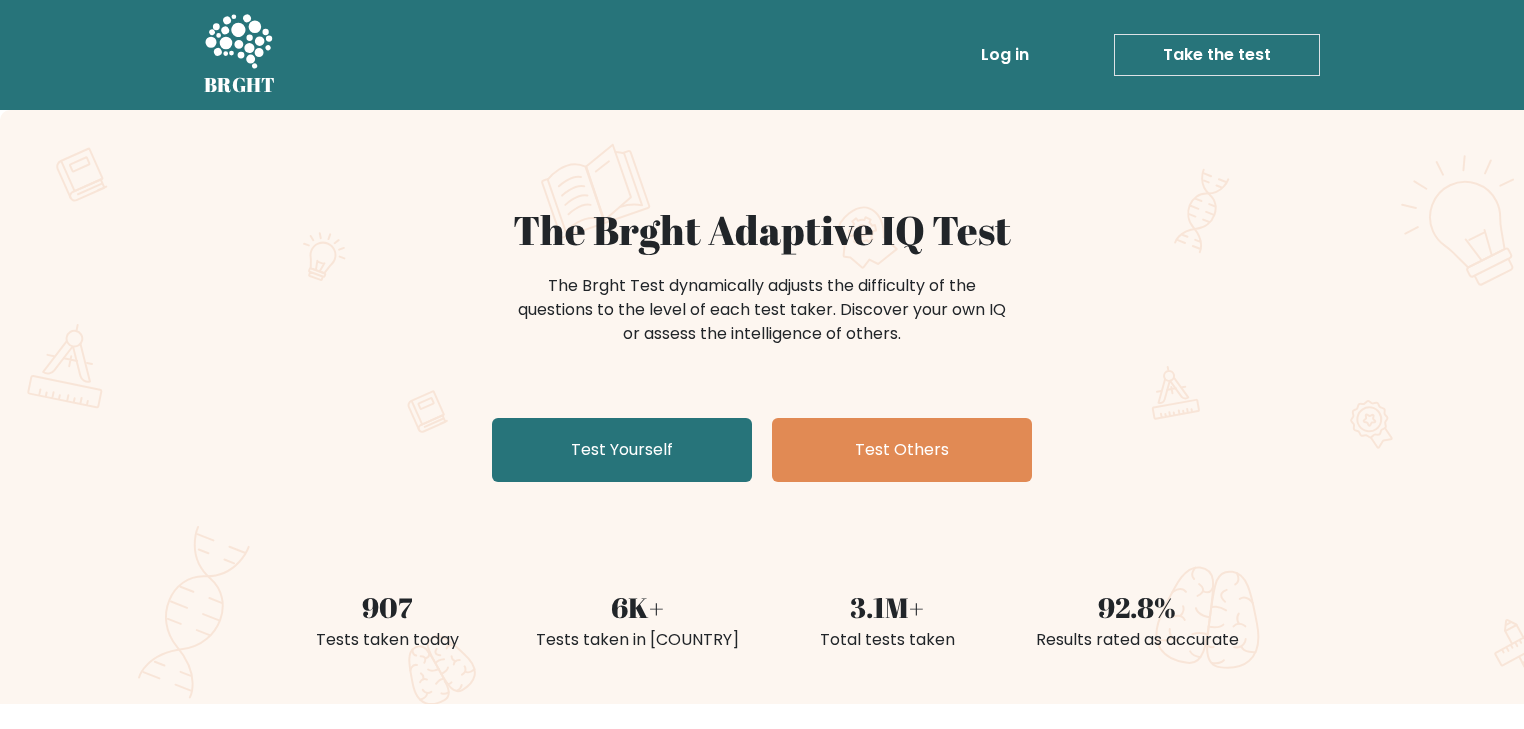 scroll, scrollTop: 0, scrollLeft: 0, axis: both 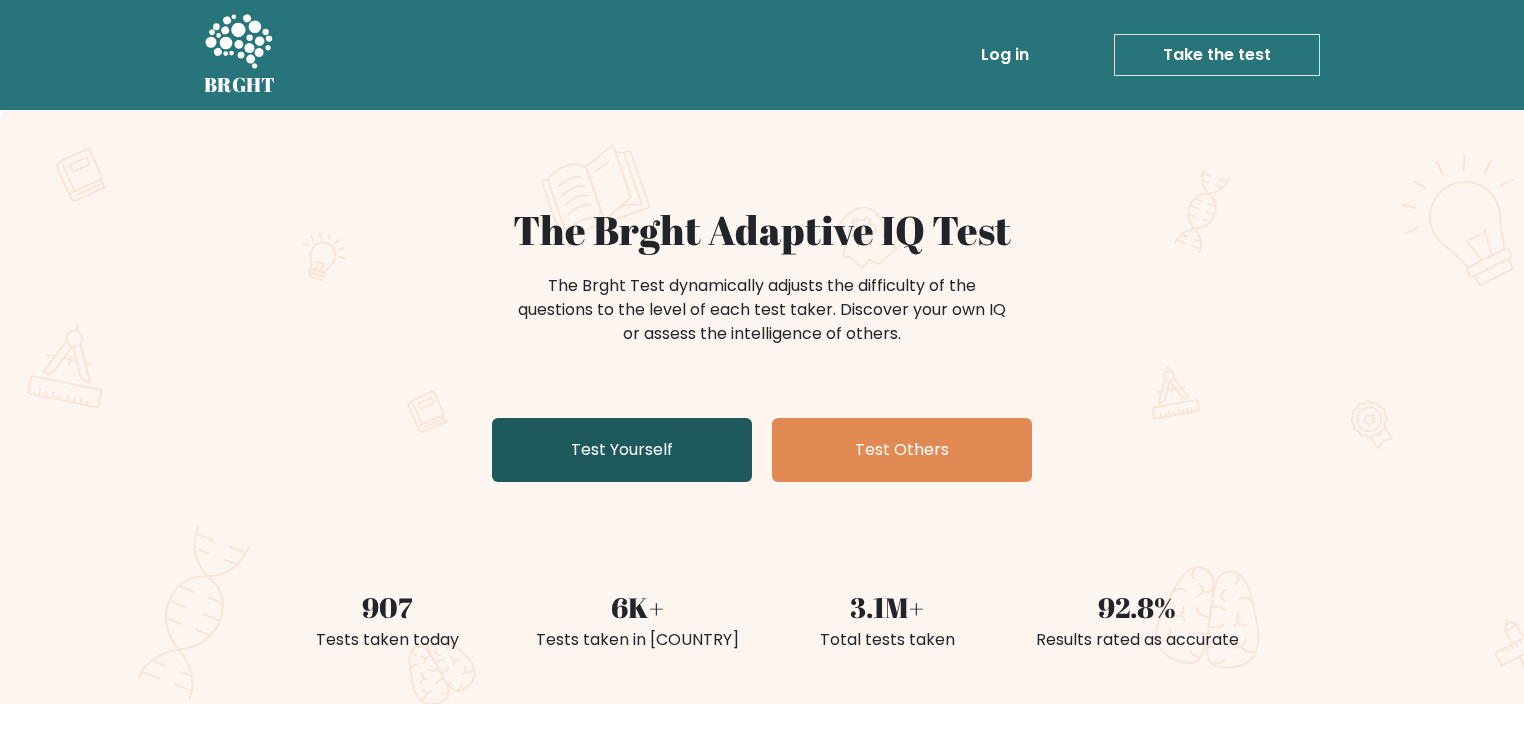 click on "Test Yourself" at bounding box center [622, 450] 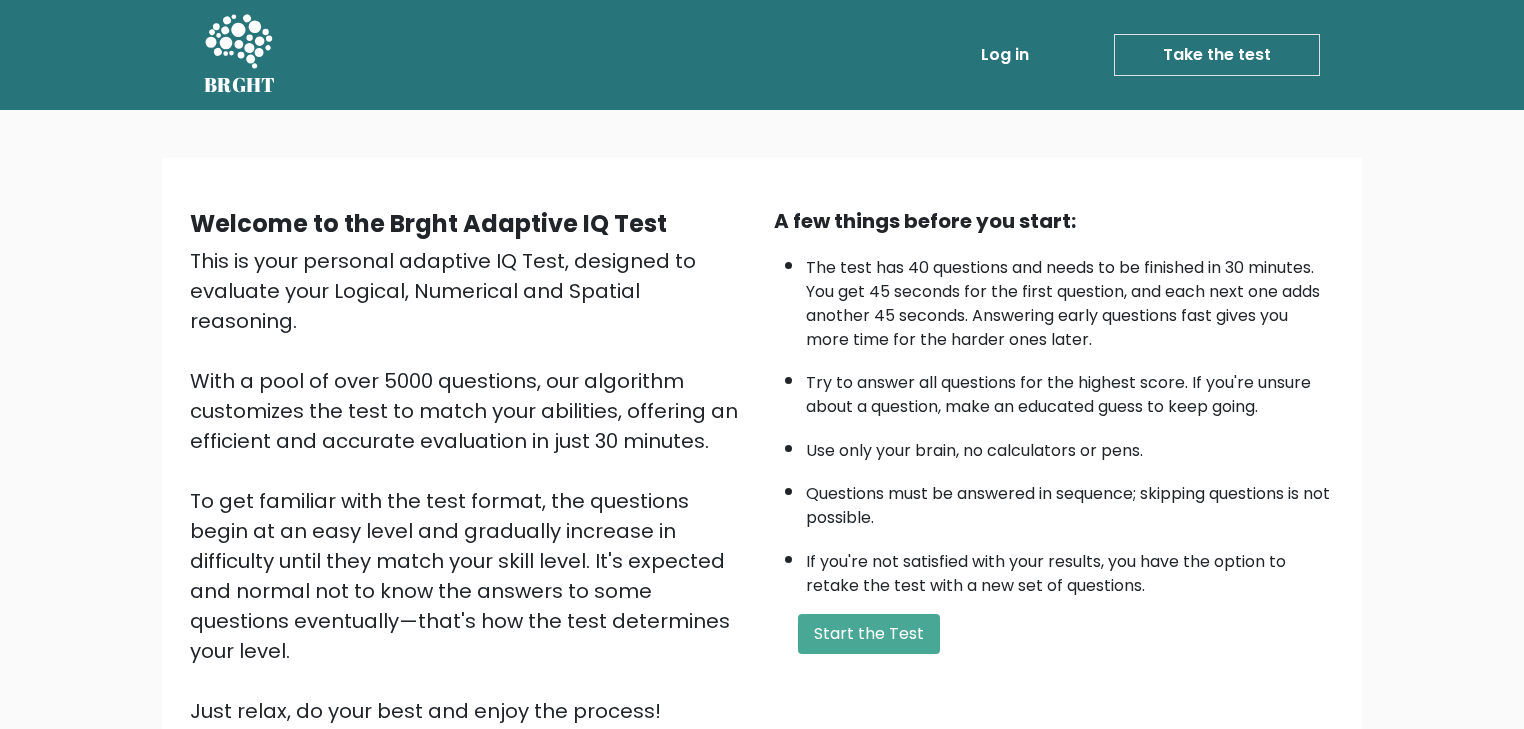 scroll, scrollTop: 0, scrollLeft: 0, axis: both 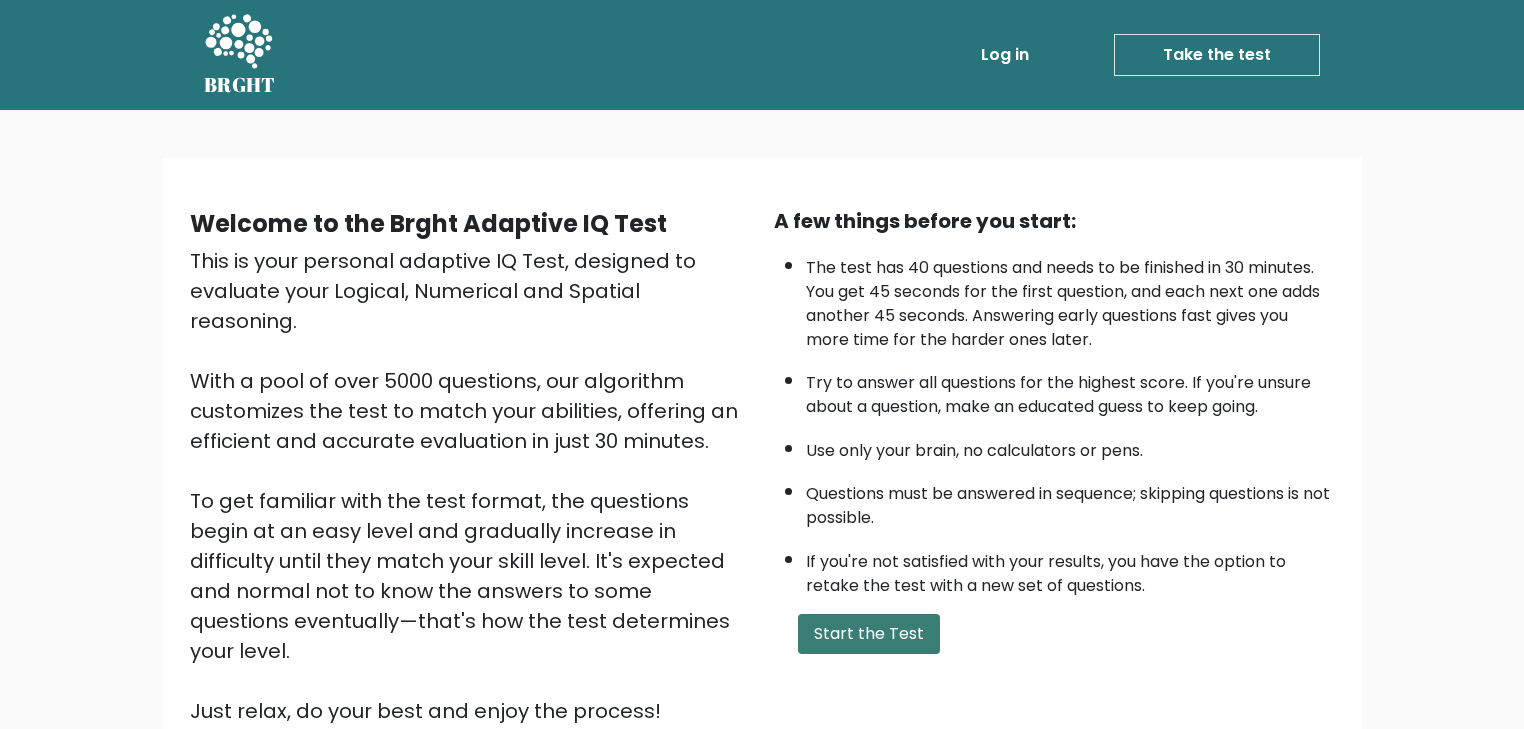 click on "Start the Test" at bounding box center [869, 634] 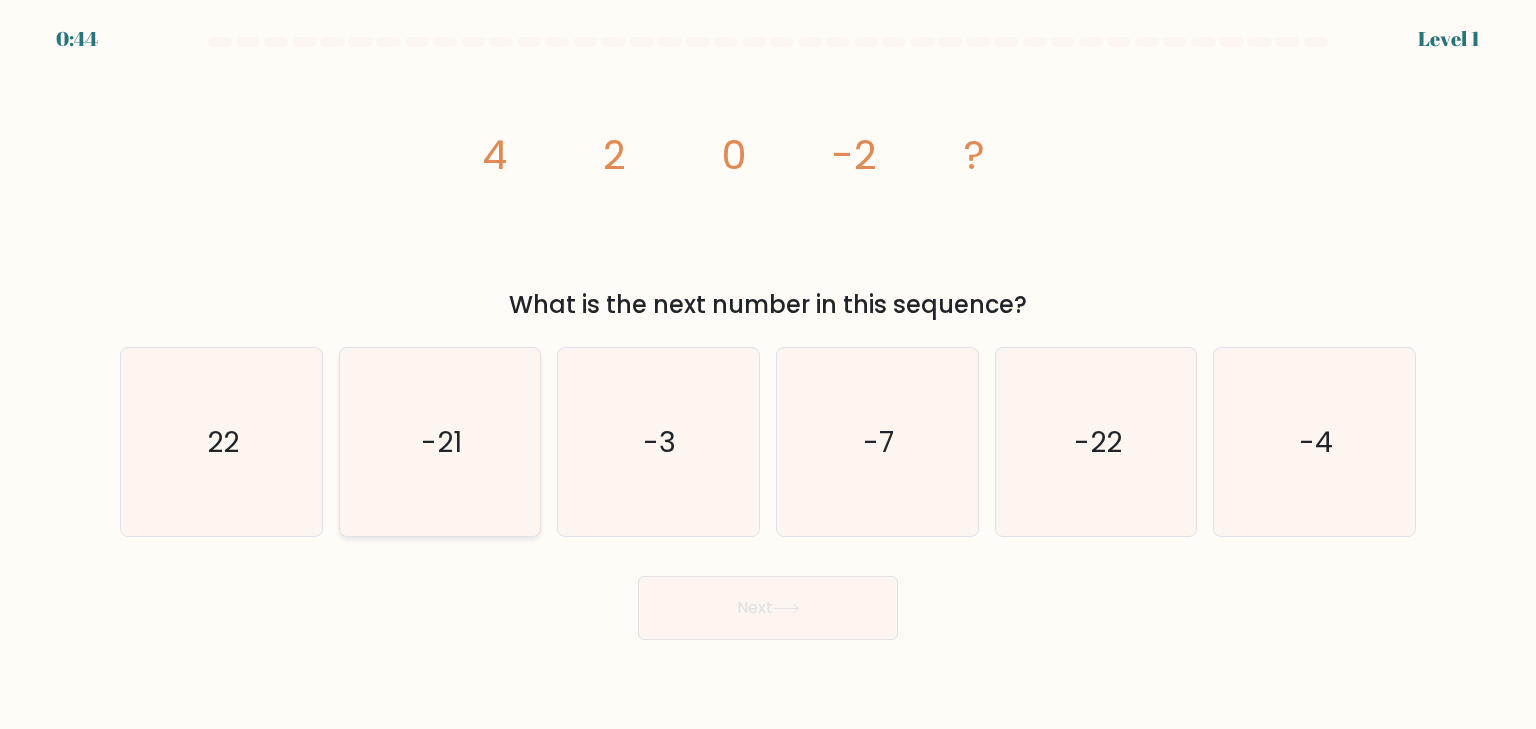 scroll, scrollTop: 0, scrollLeft: 0, axis: both 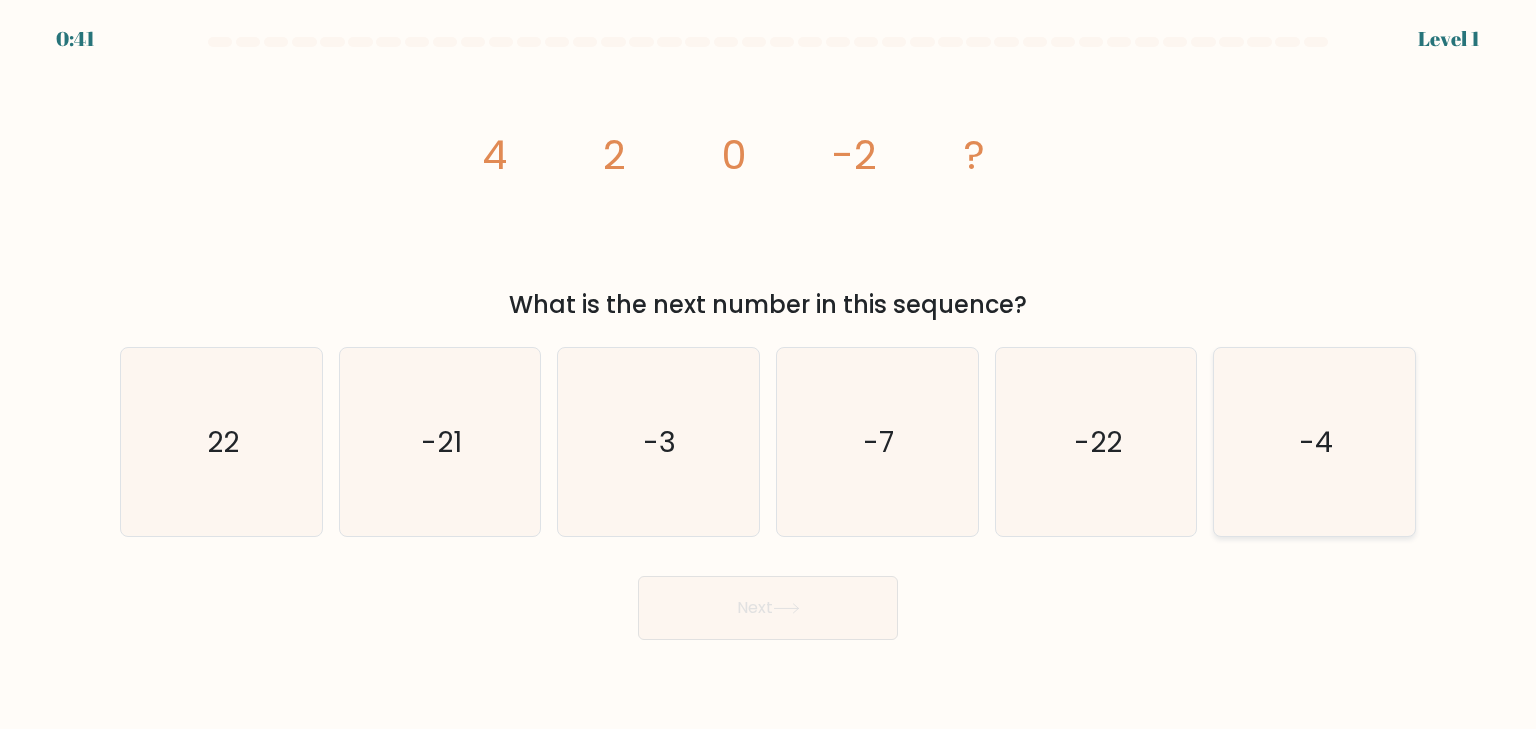 click on "-4" 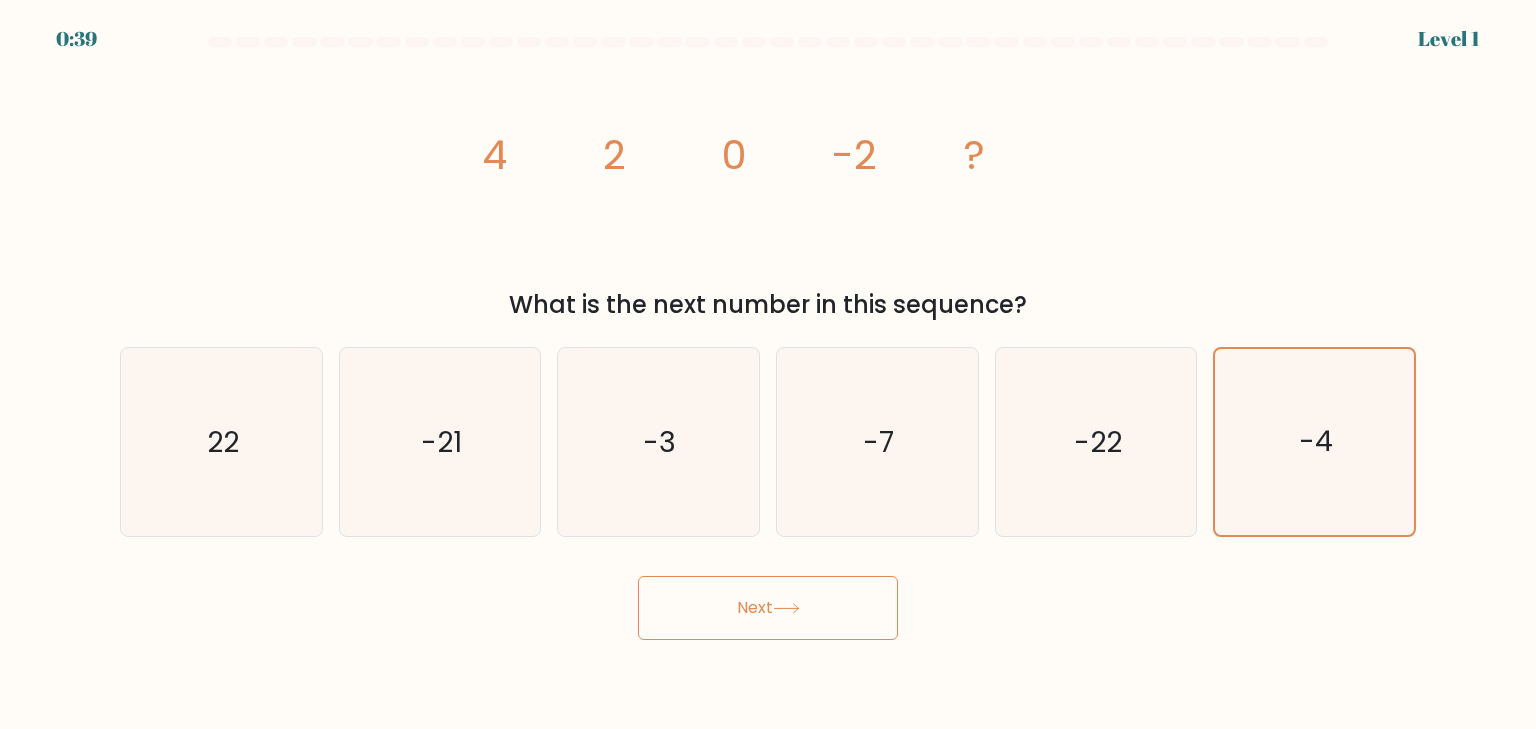 click on "Next" at bounding box center [768, 600] 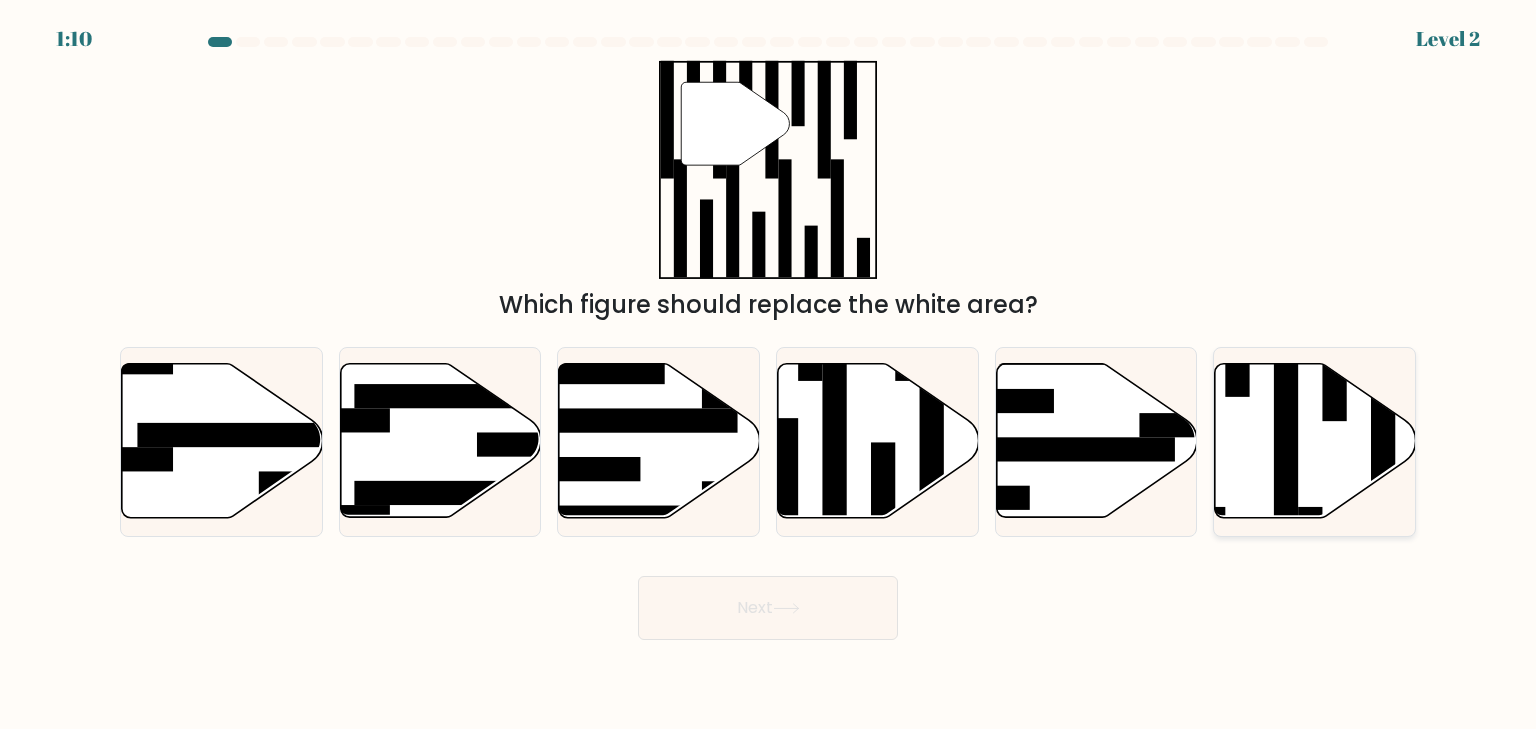 click 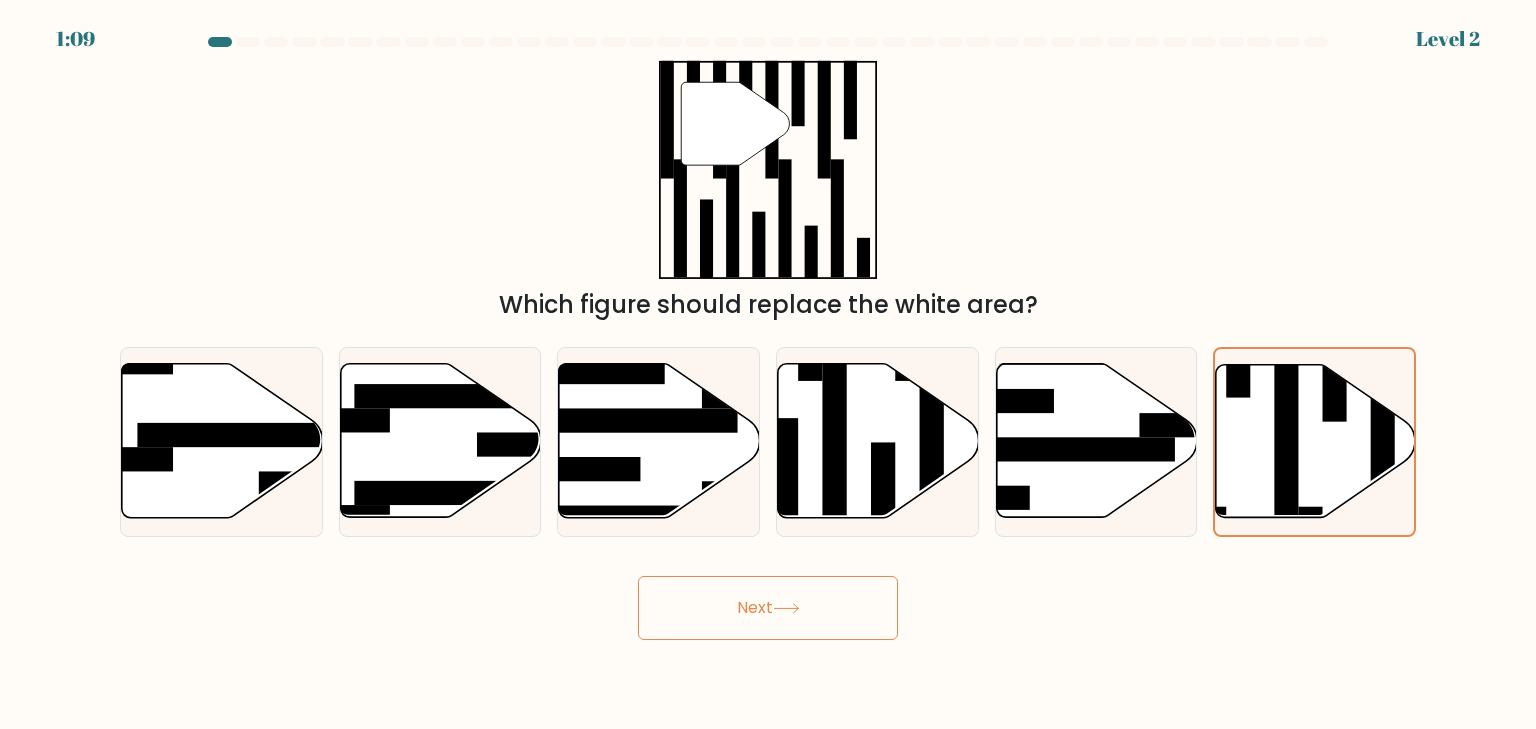 click on "Next" at bounding box center (768, 608) 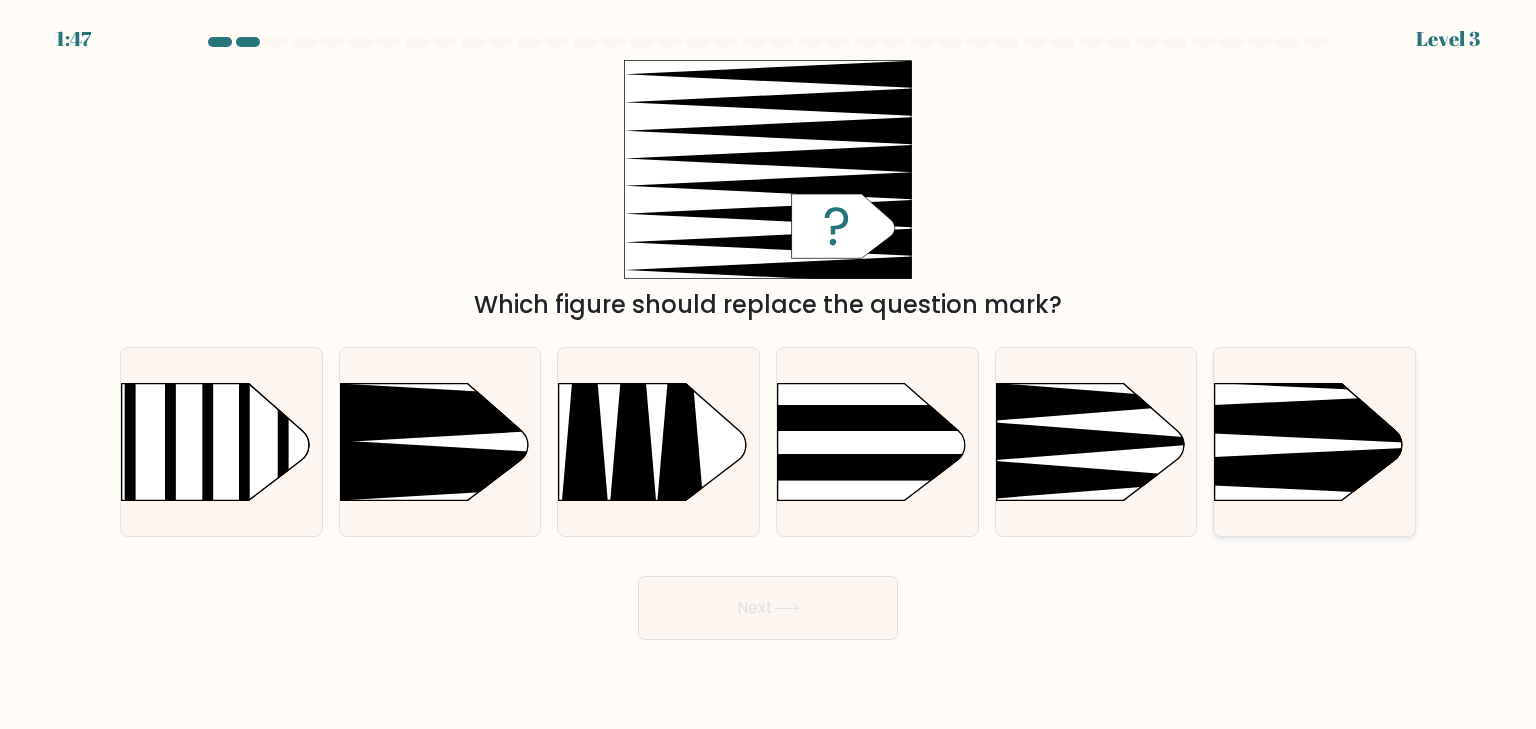 click 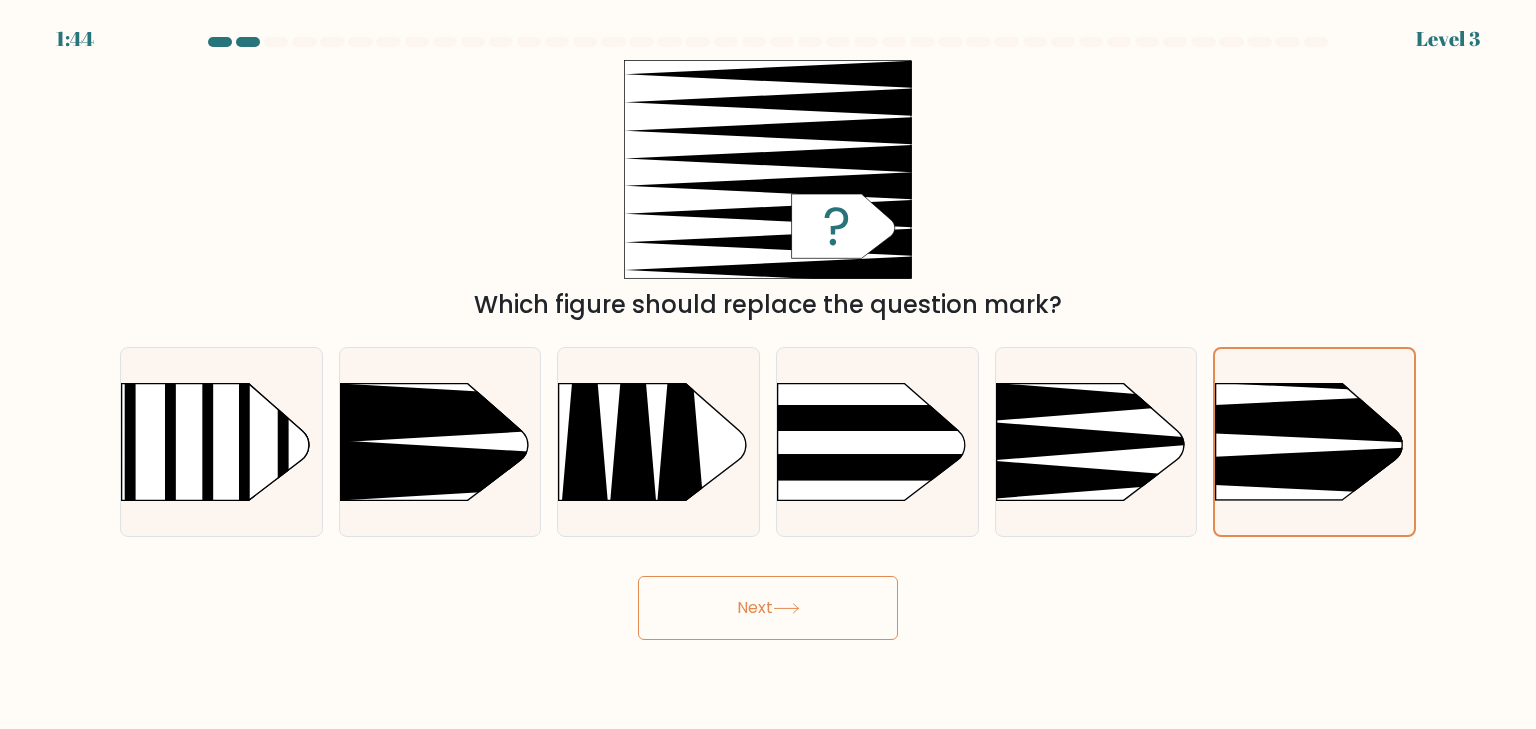 click 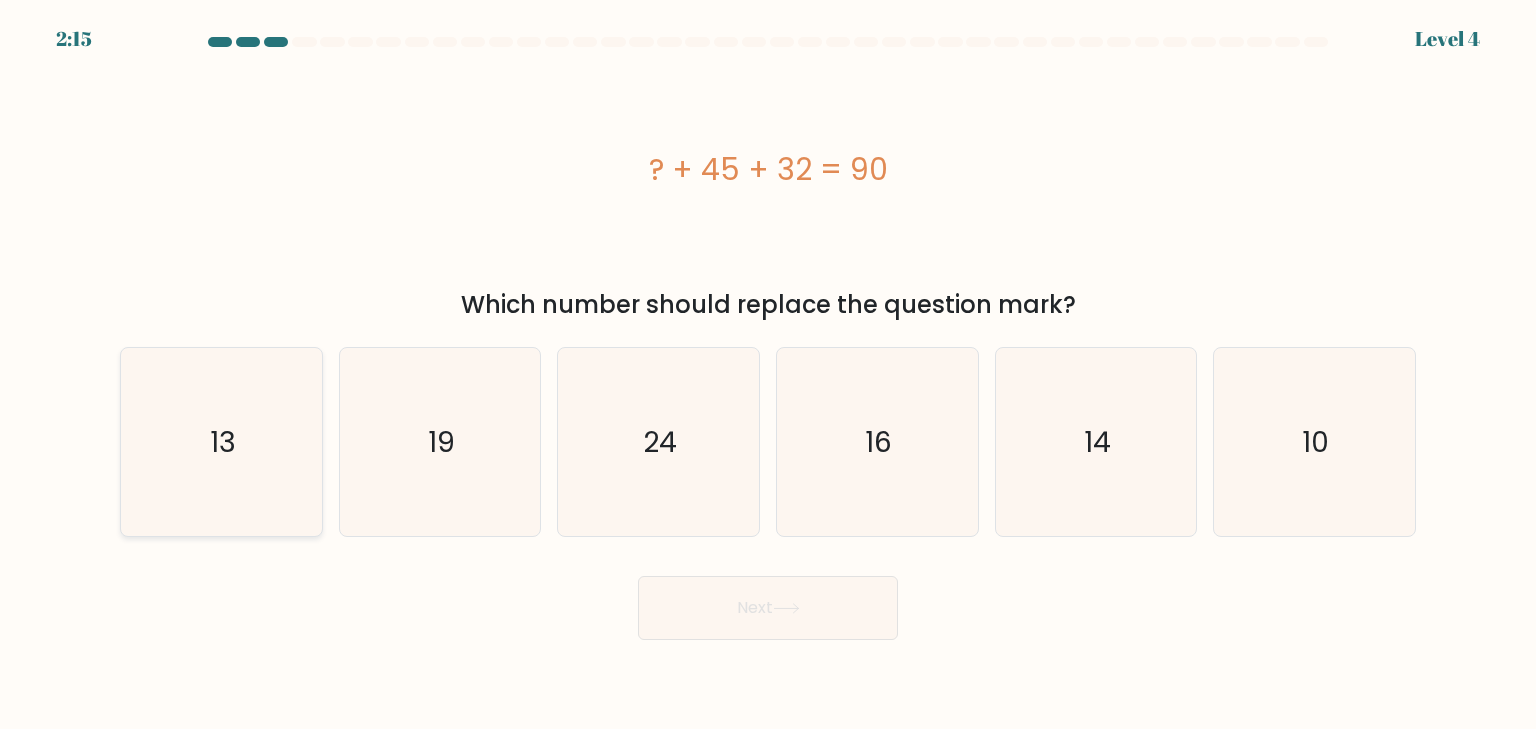 click on "13" 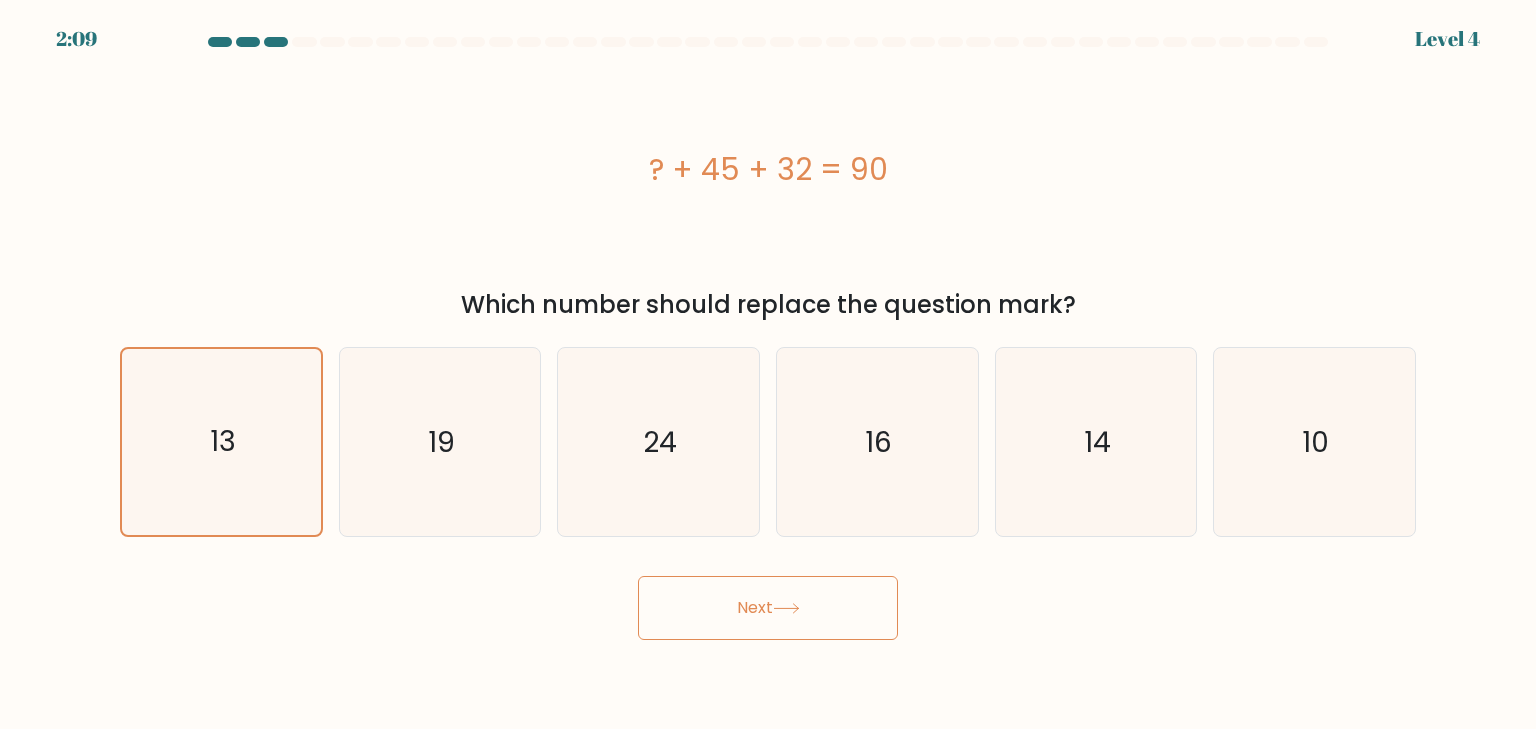 click on "Next" at bounding box center [768, 608] 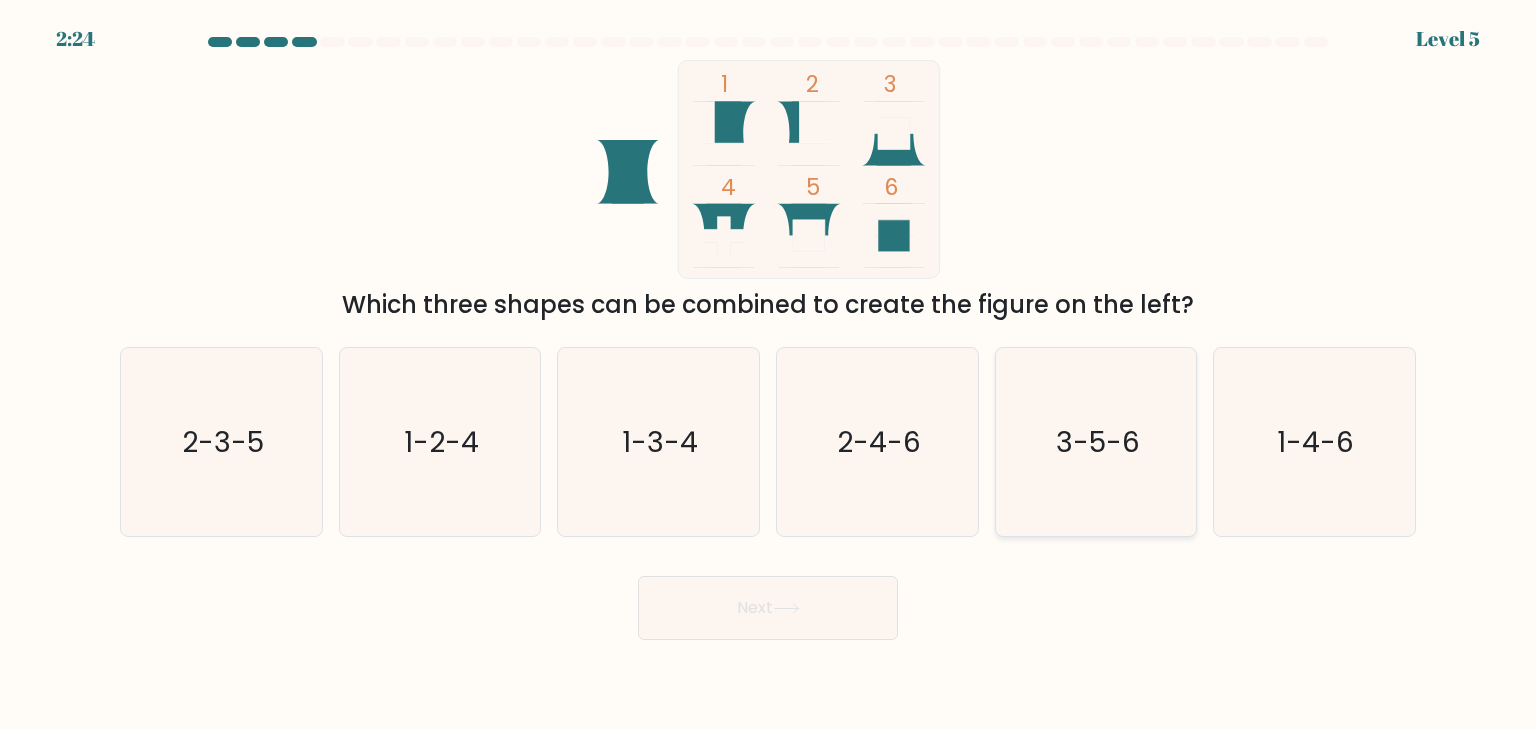 click on "3-5-6" 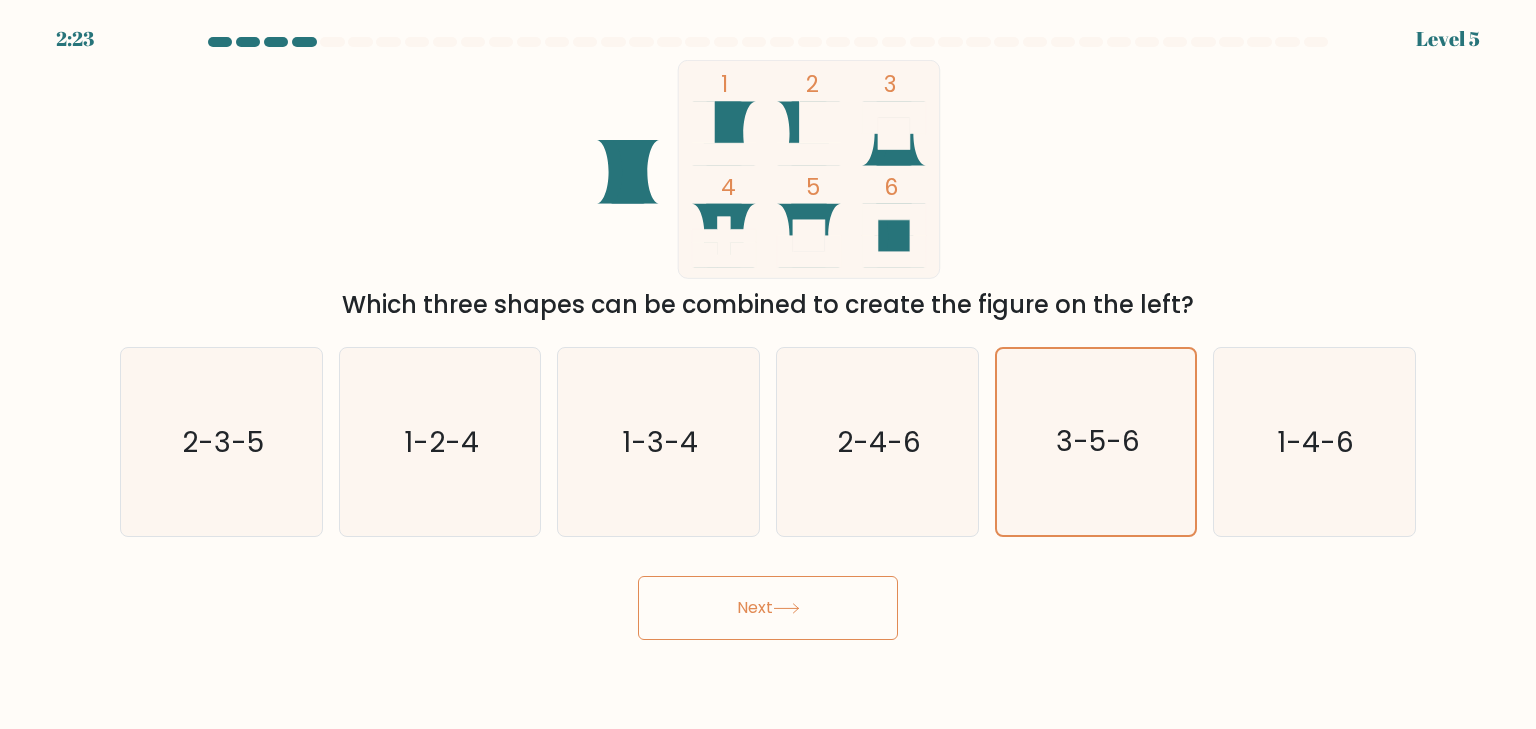 click 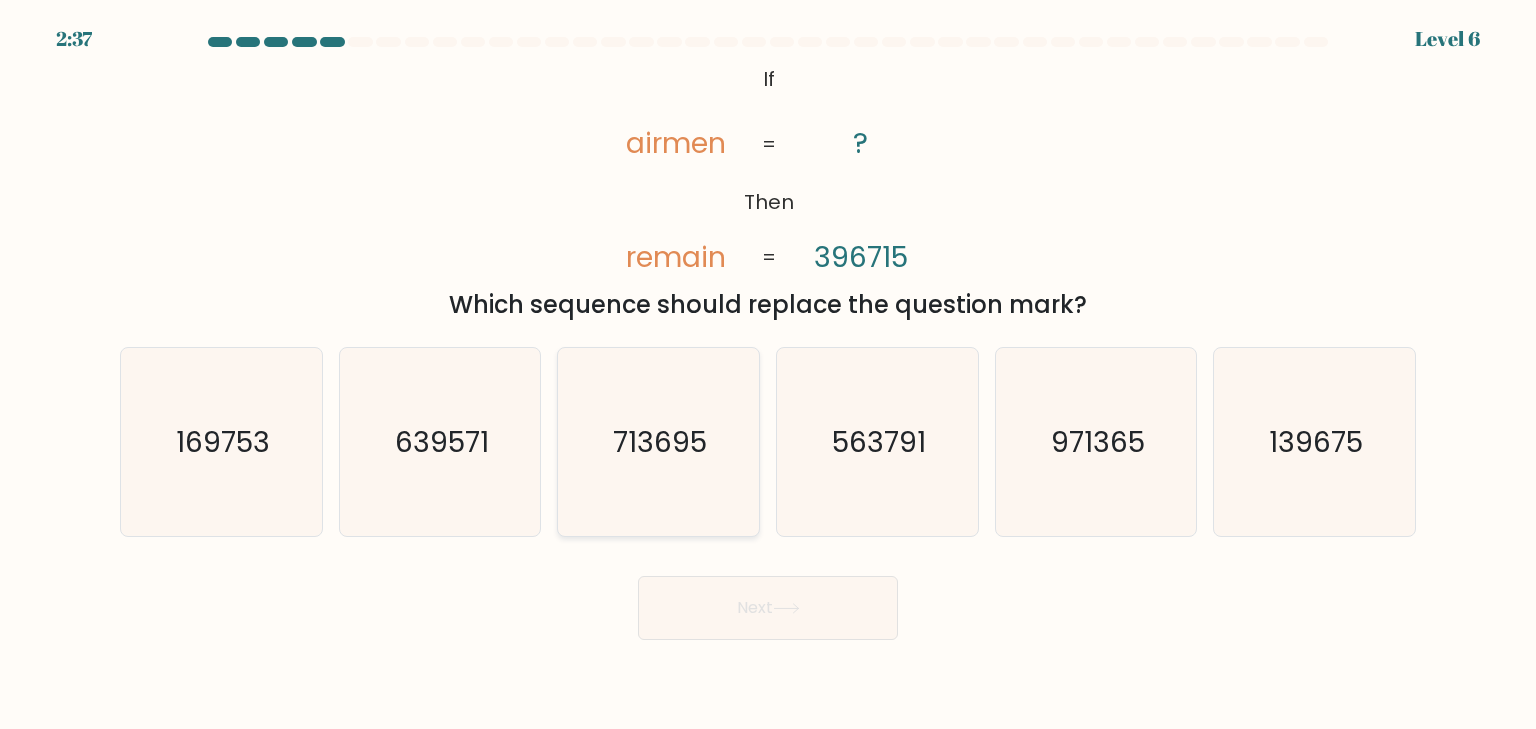 click on "713695" 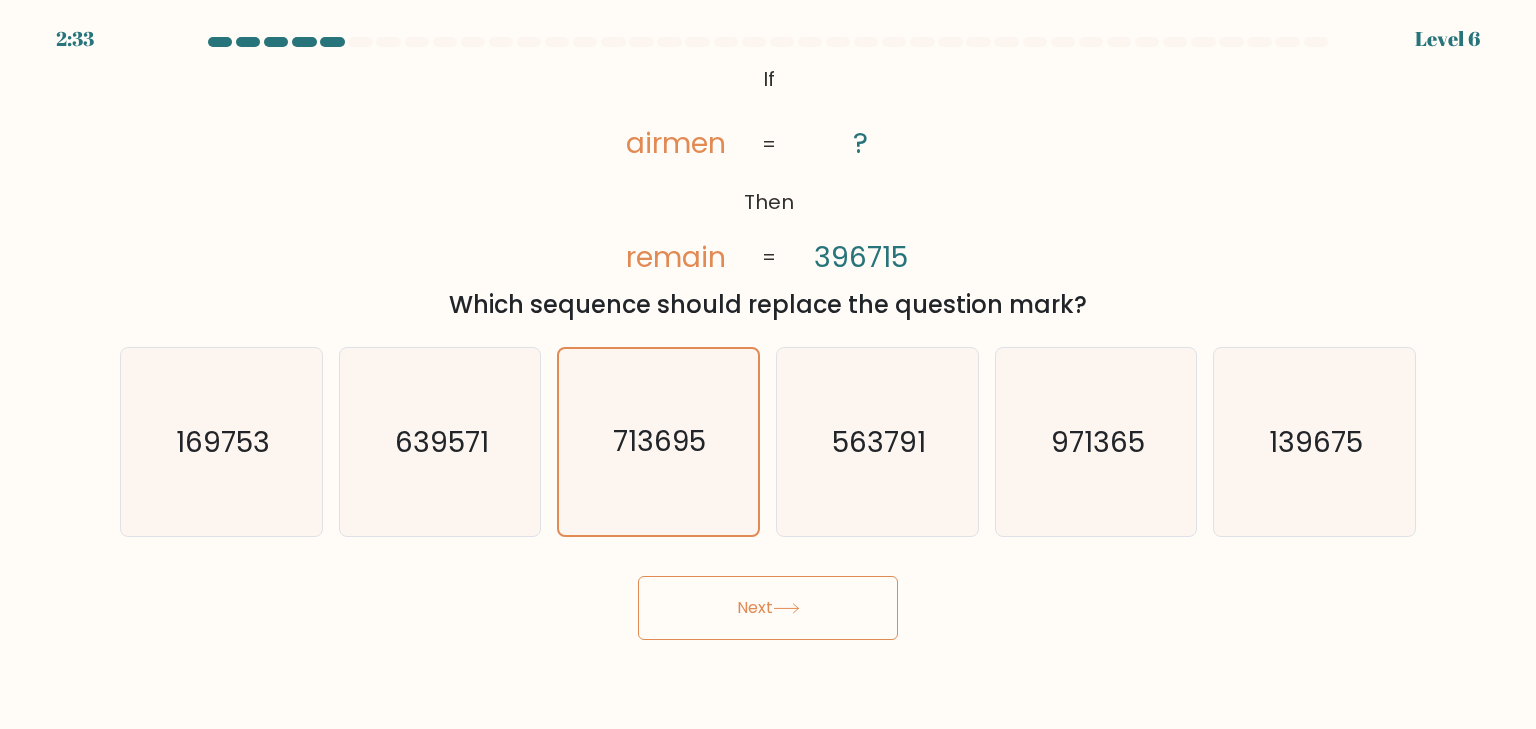 click 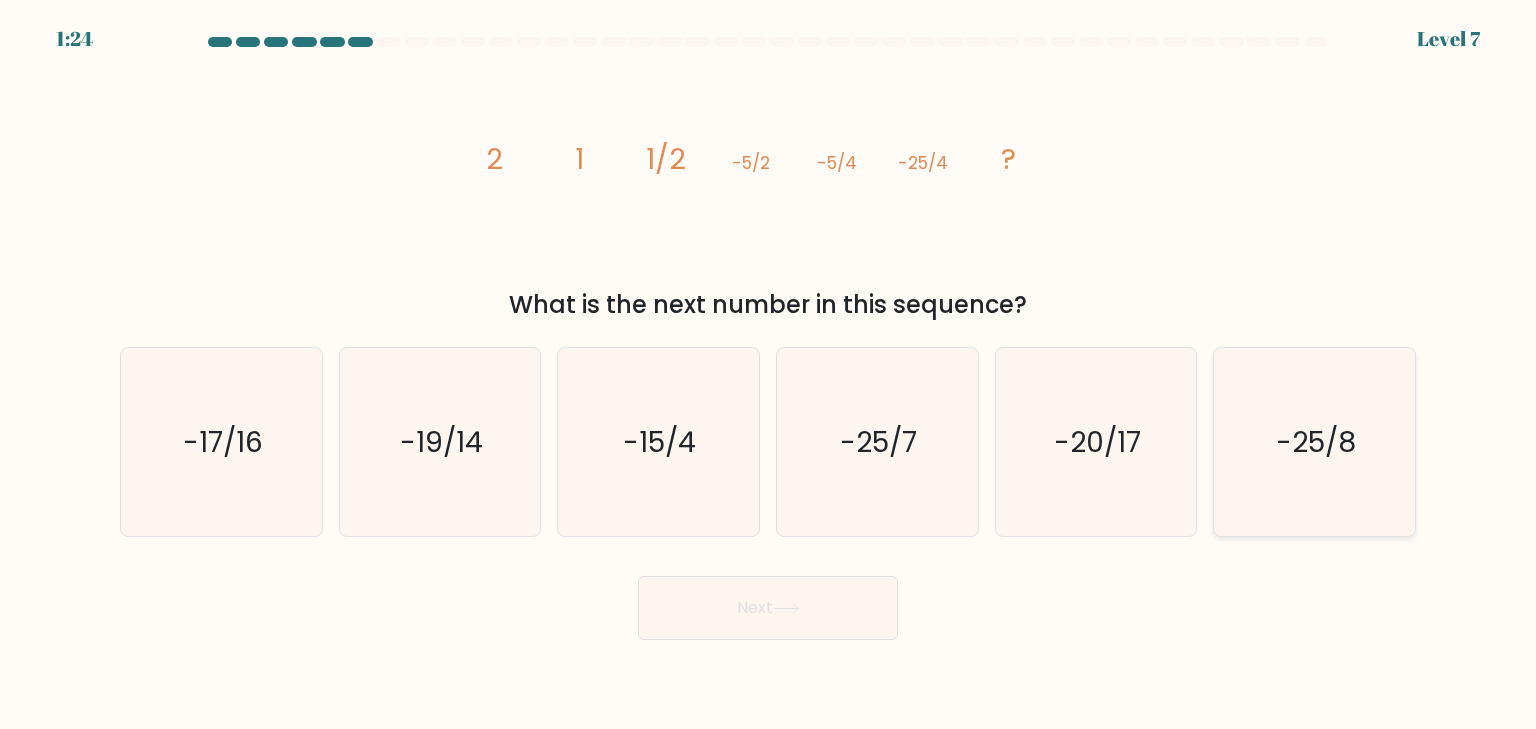 click on "-25/8" 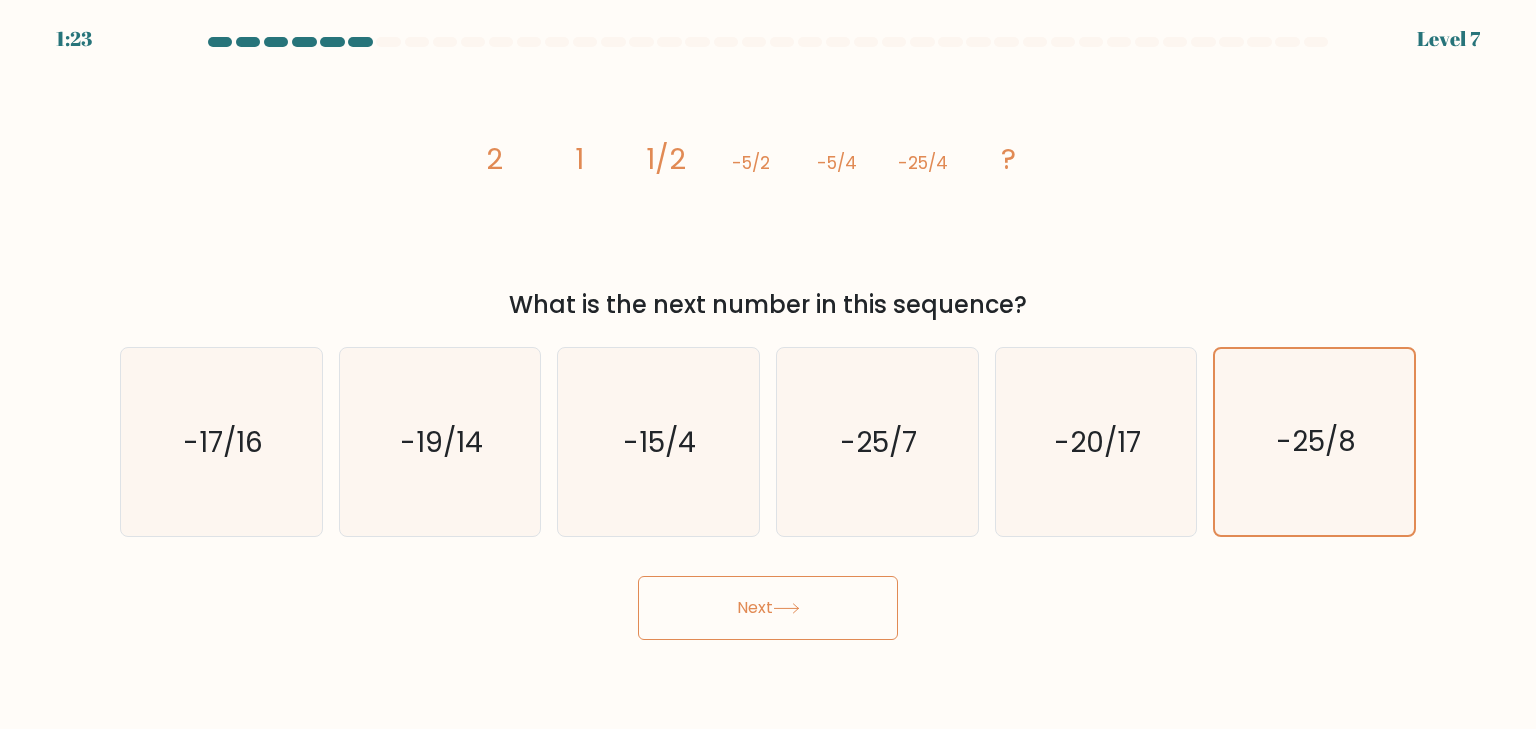 click on "Next" at bounding box center (768, 608) 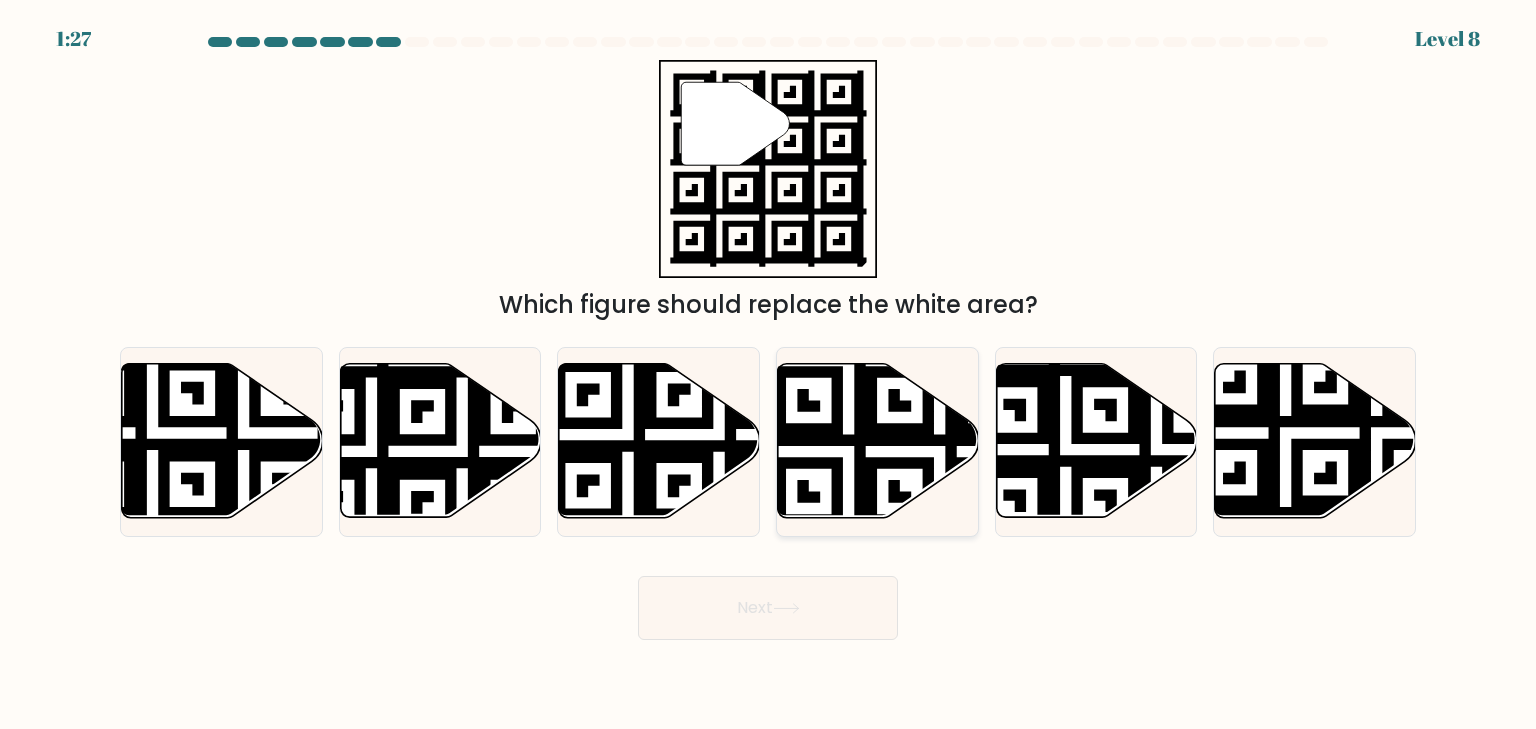 click 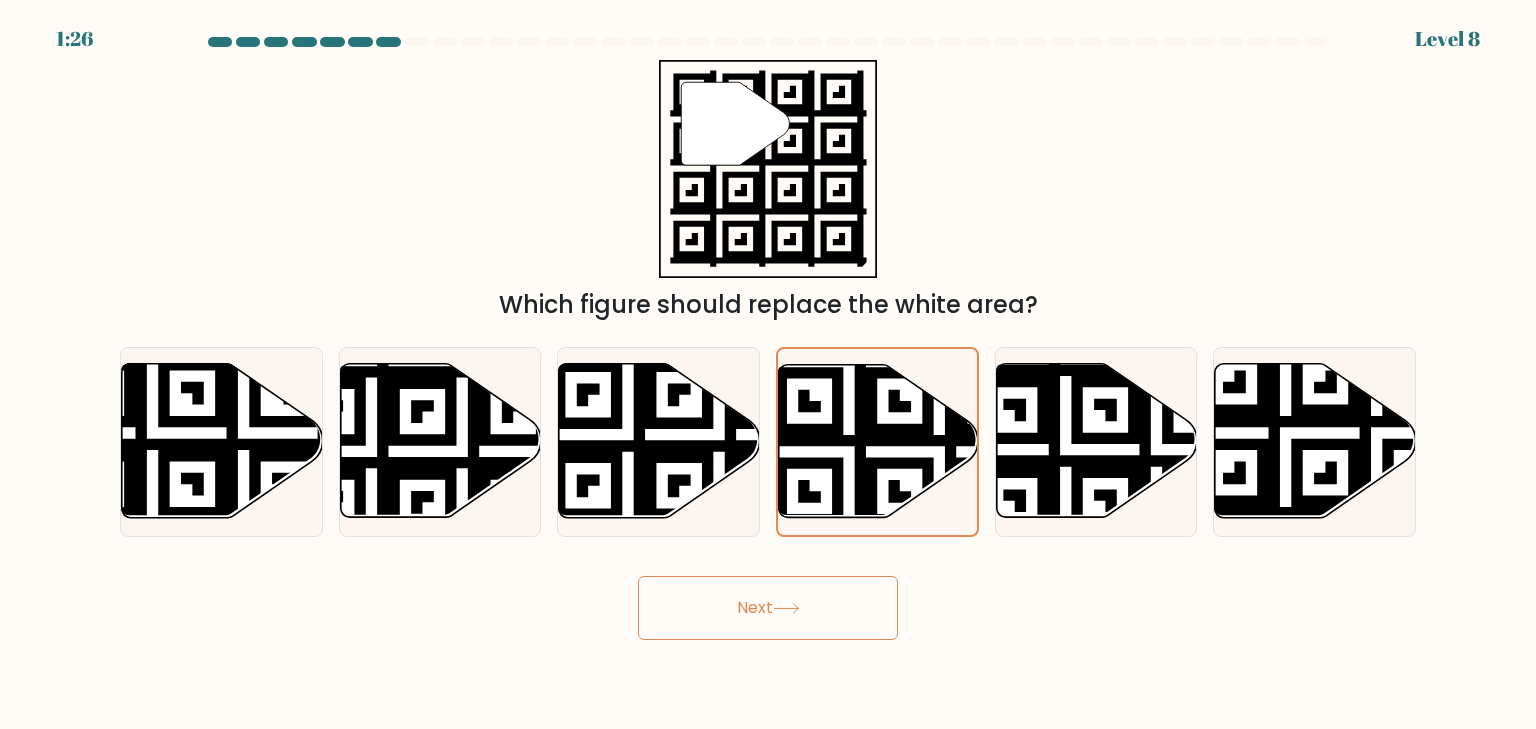 click on "Next" at bounding box center (768, 608) 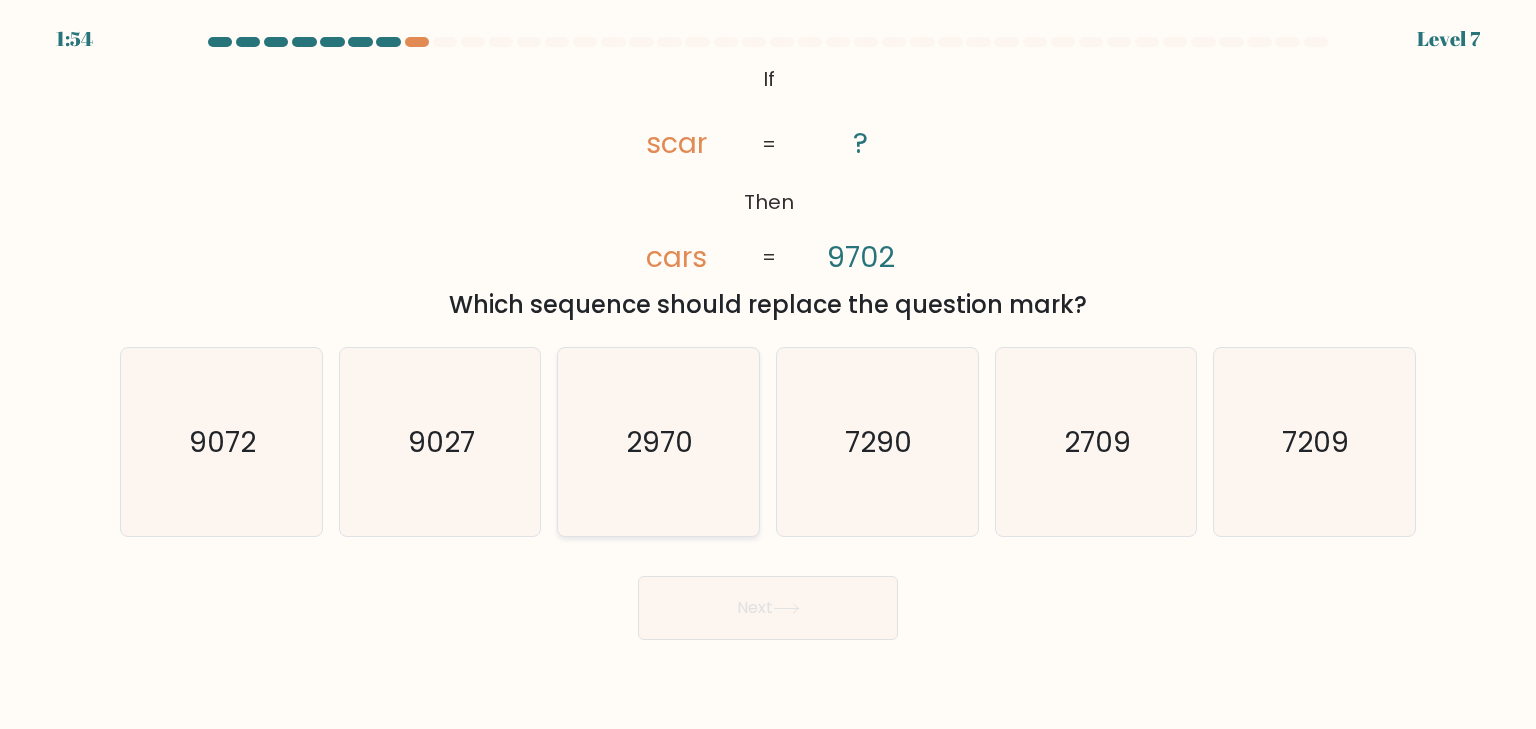 click on "2970" 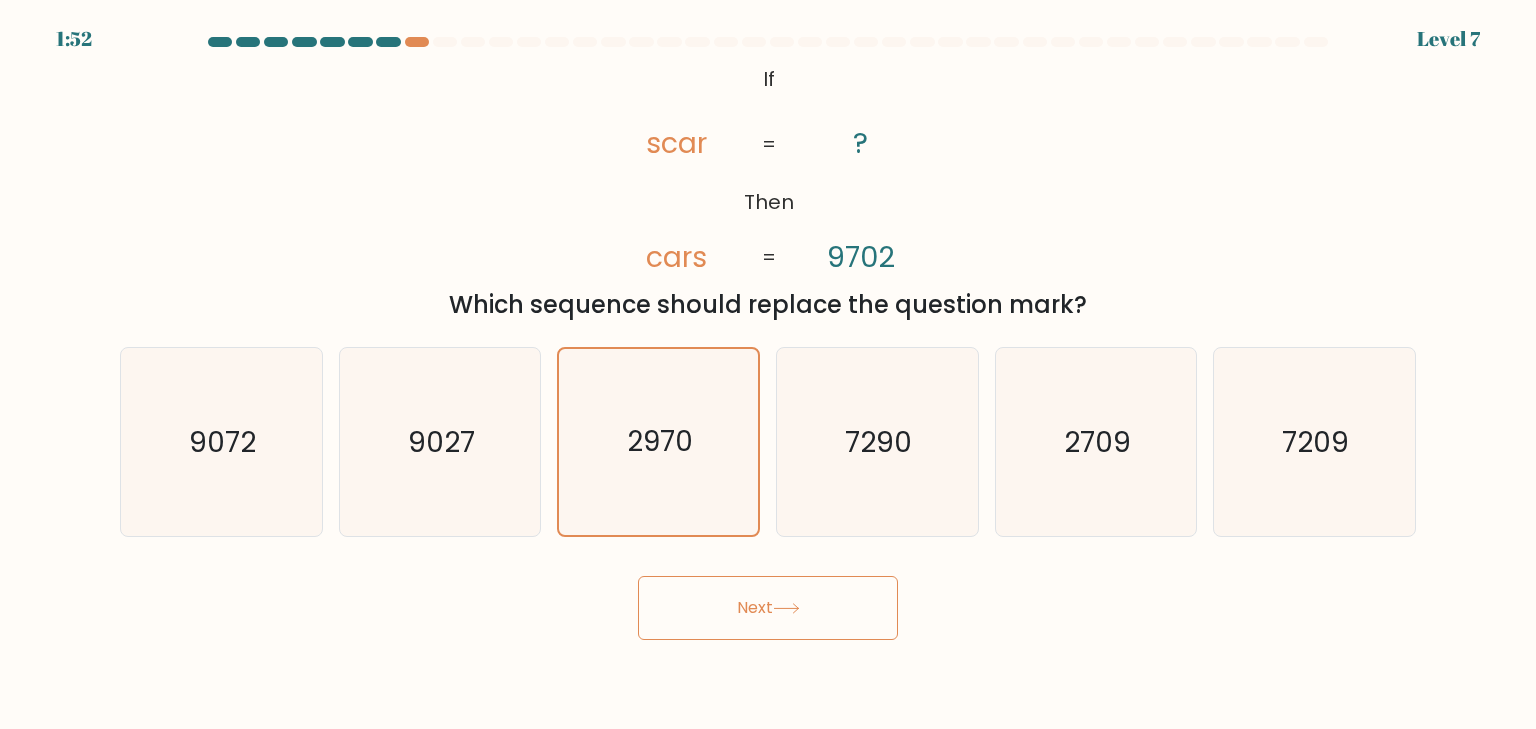click on "Next" at bounding box center [768, 608] 